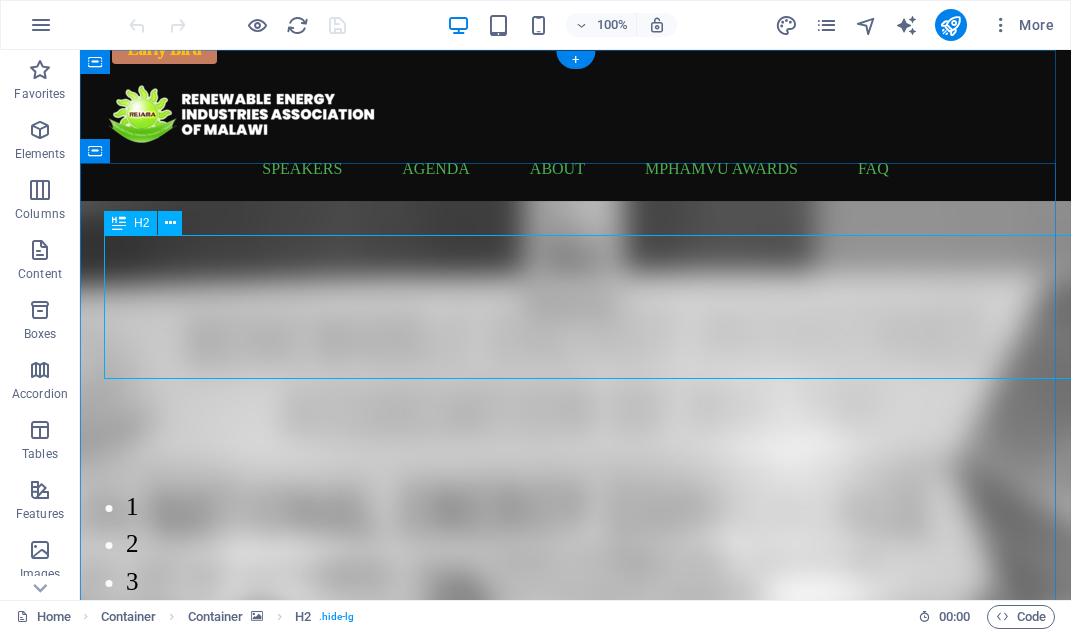 scroll, scrollTop: 0, scrollLeft: 0, axis: both 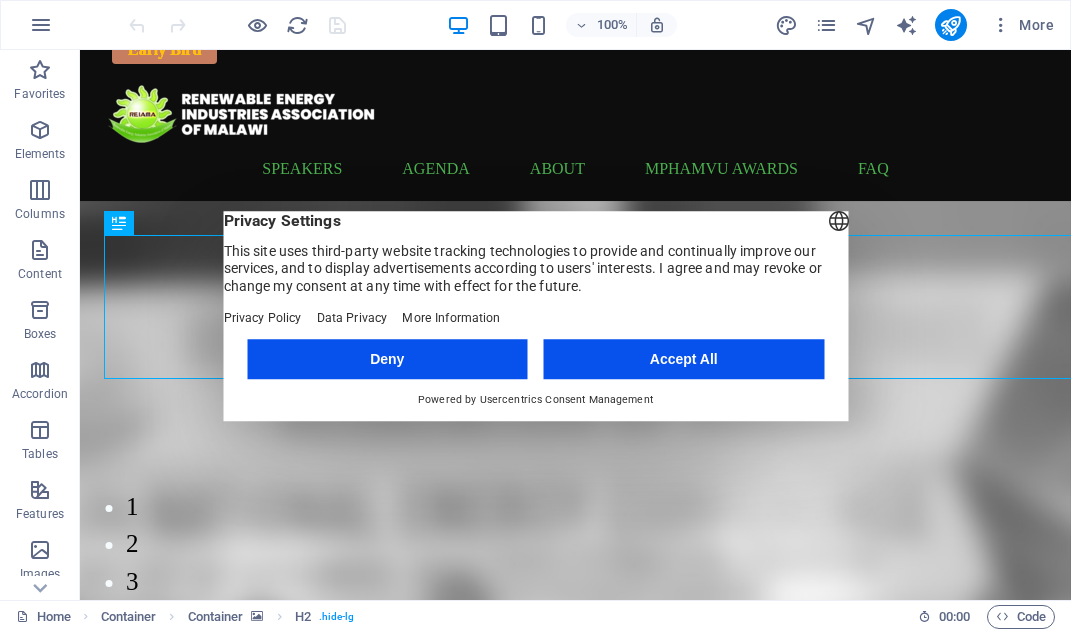 click on "Accept All" at bounding box center (684, 359) 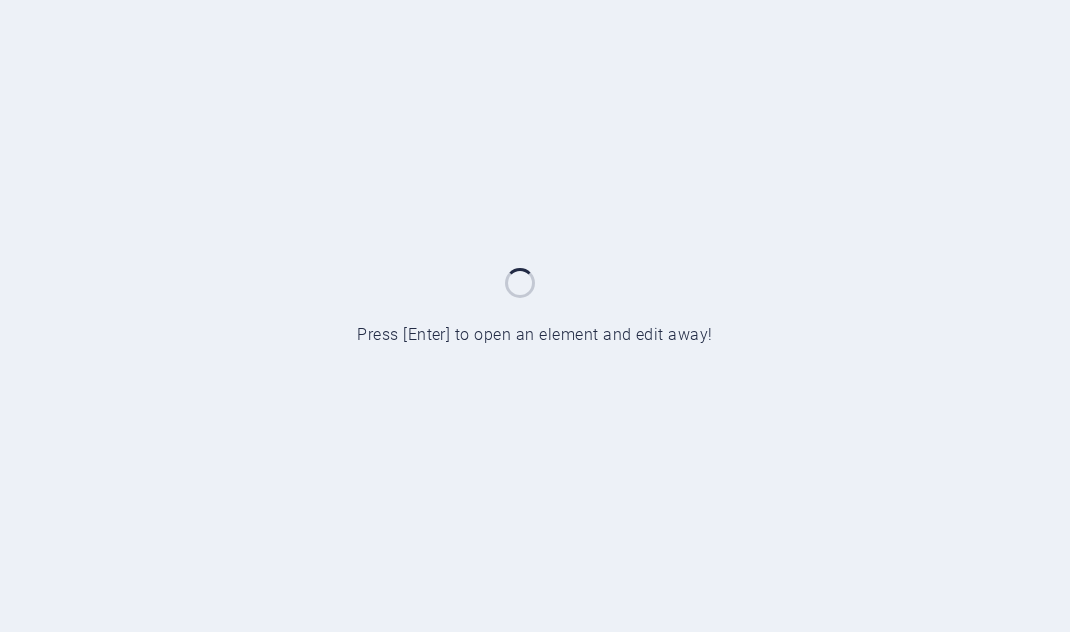 scroll, scrollTop: 0, scrollLeft: 0, axis: both 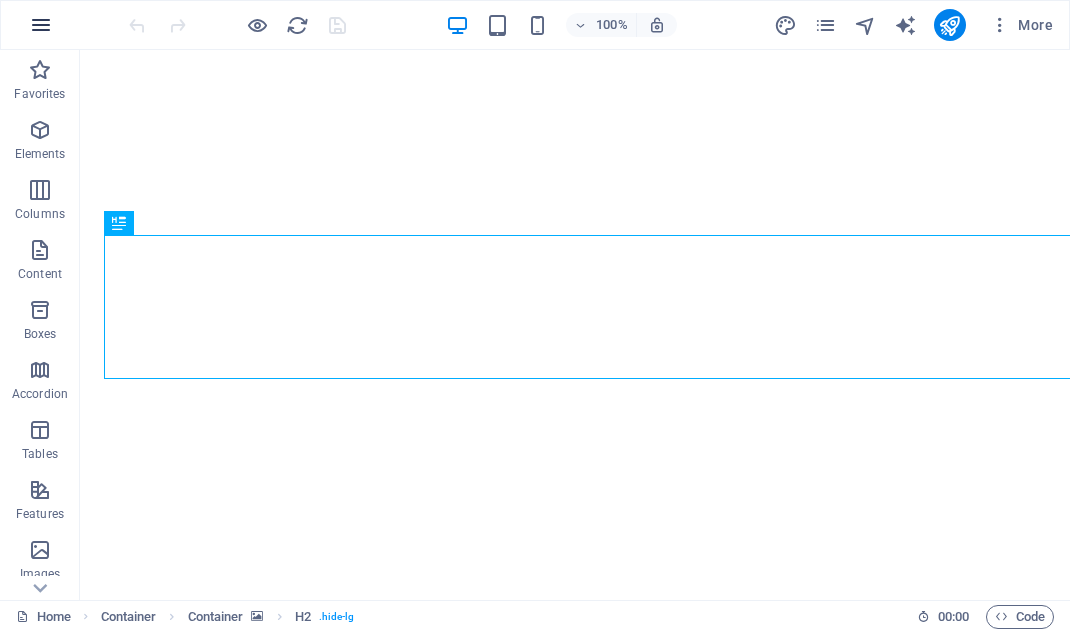 click at bounding box center [41, 25] 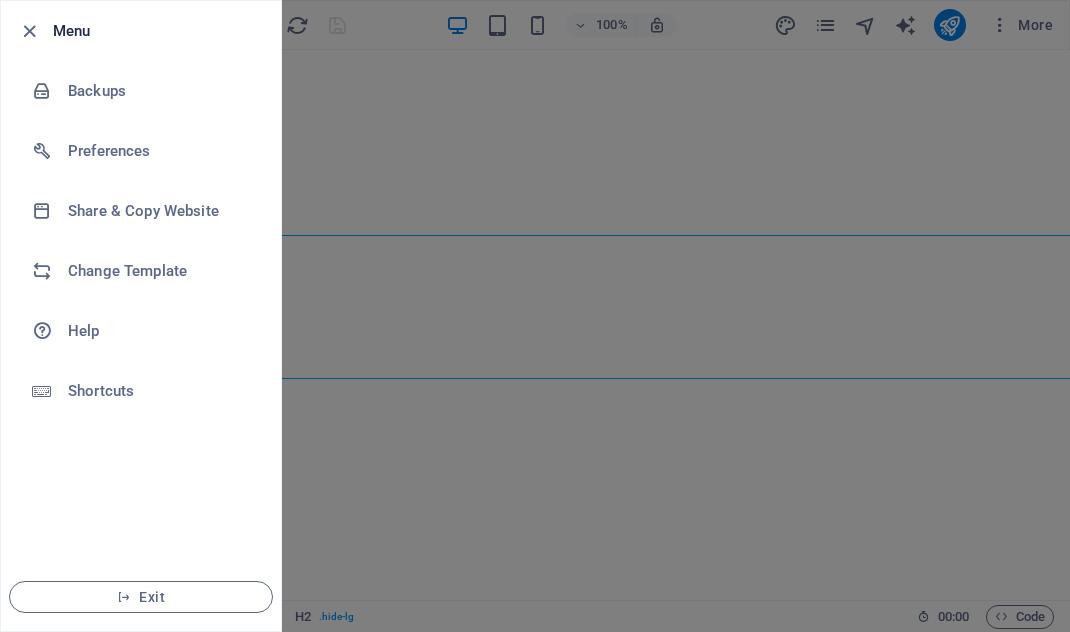 click at bounding box center [535, 316] 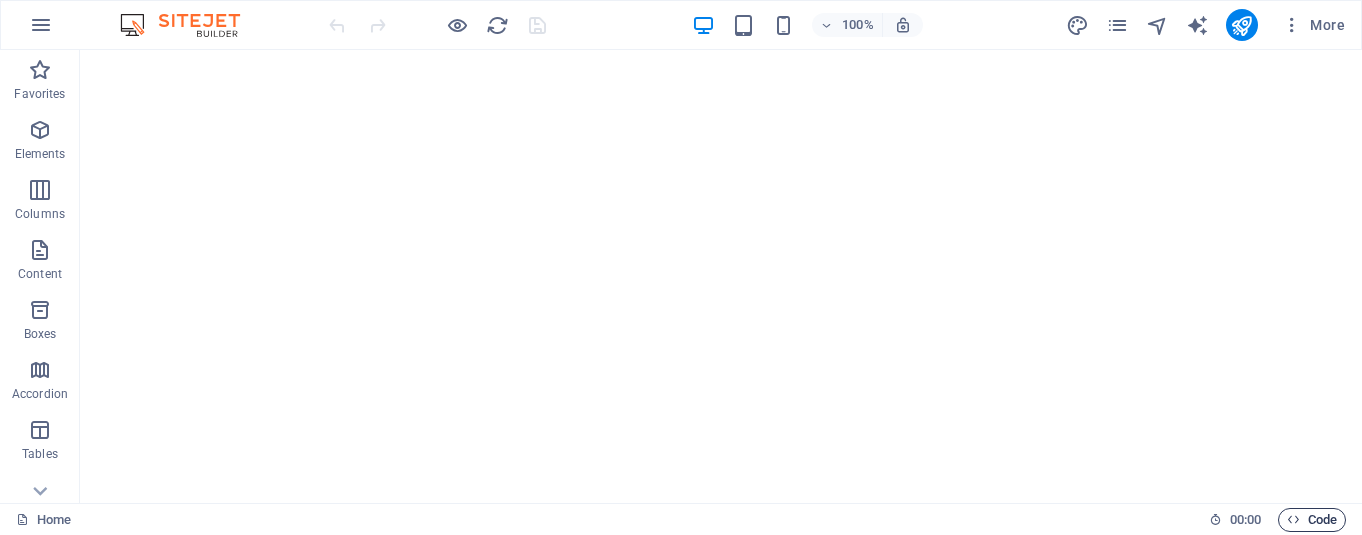click at bounding box center [1293, 519] 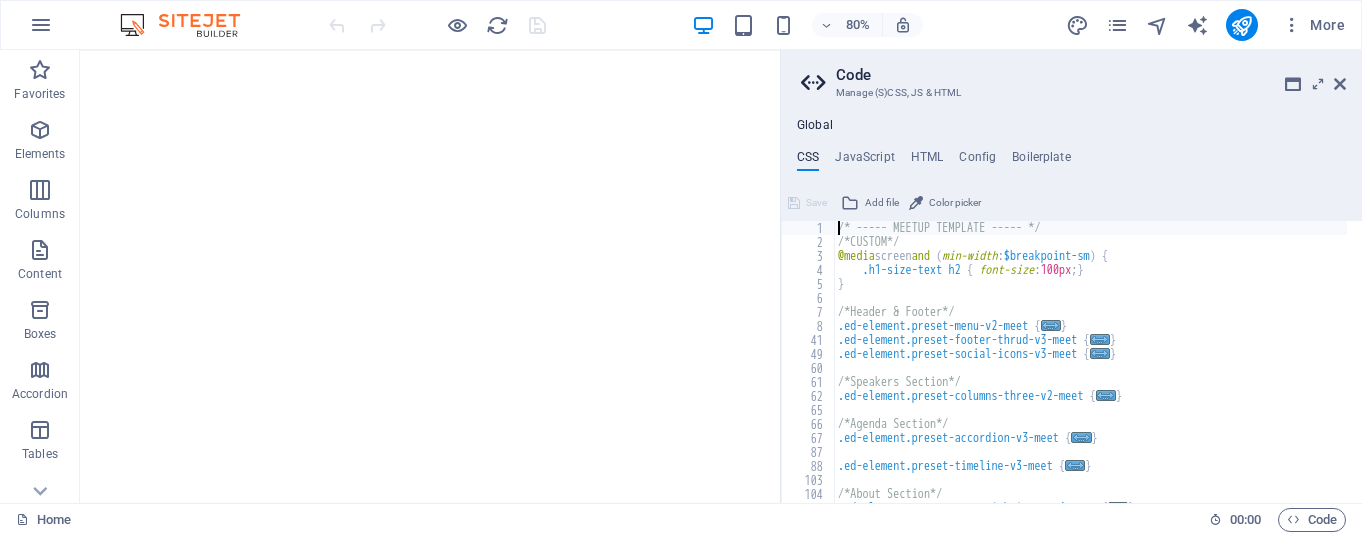 drag, startPoint x: 884, startPoint y: 209, endPoint x: 777, endPoint y: 216, distance: 107.22873 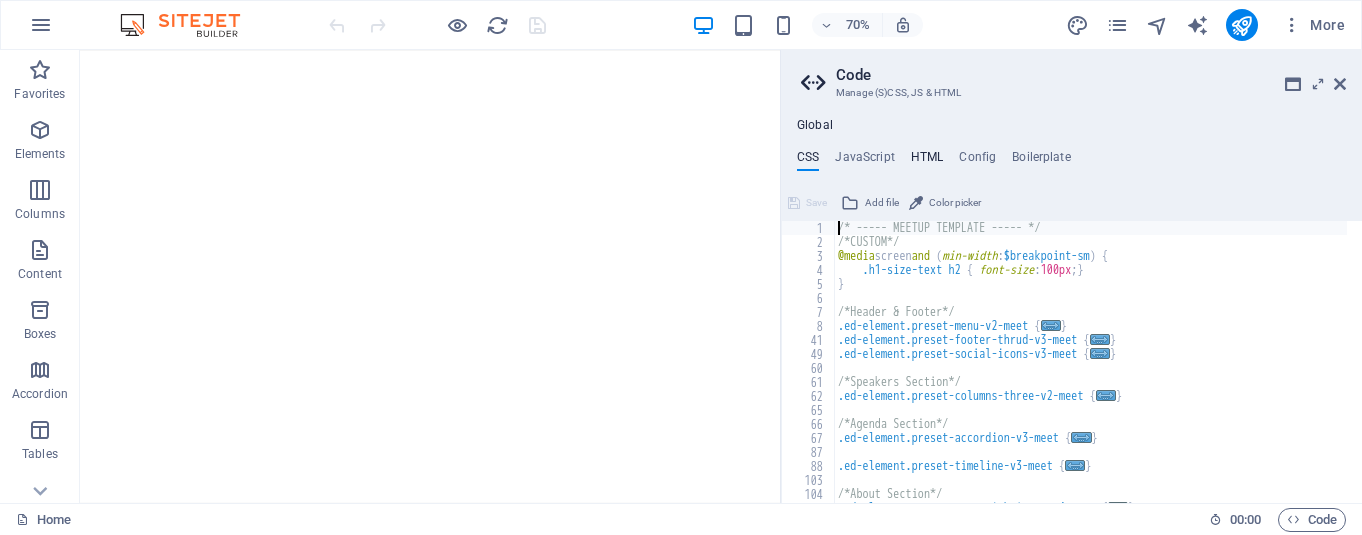click on "HTML" at bounding box center [927, 161] 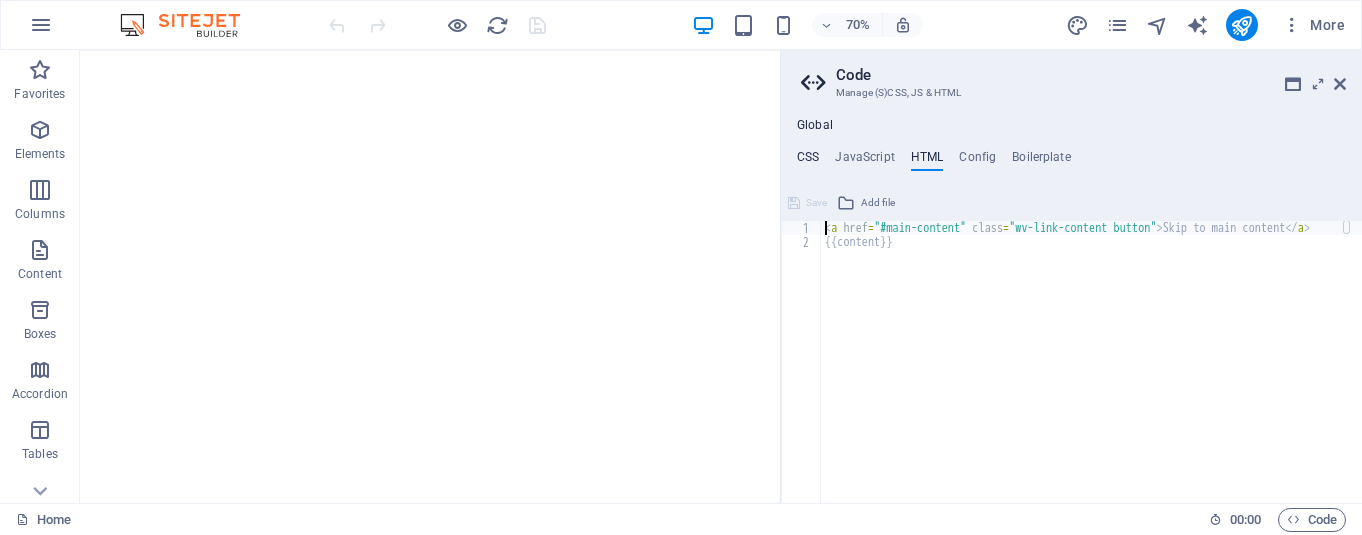 click on "CSS" at bounding box center [808, 161] 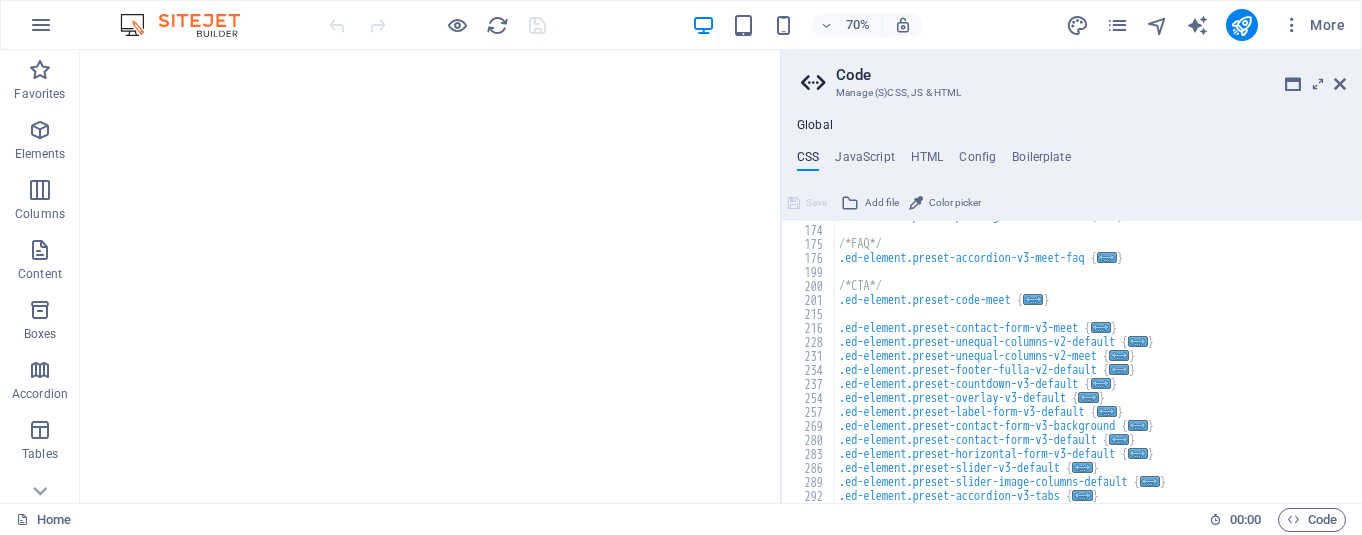 scroll, scrollTop: 0, scrollLeft: 0, axis: both 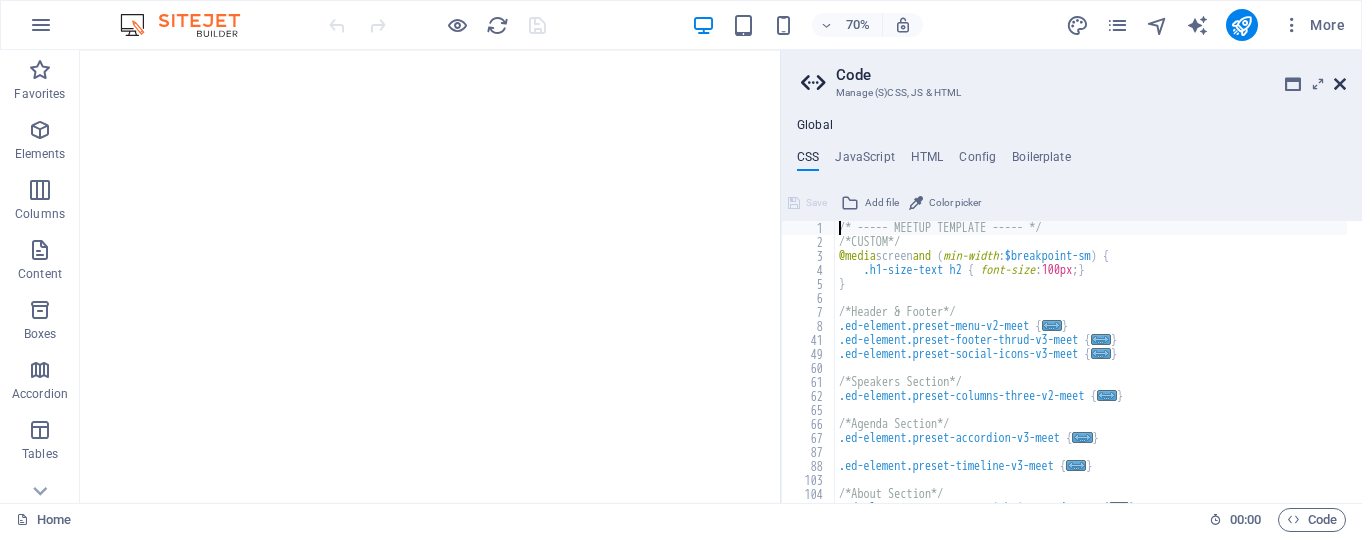 click at bounding box center (1340, 84) 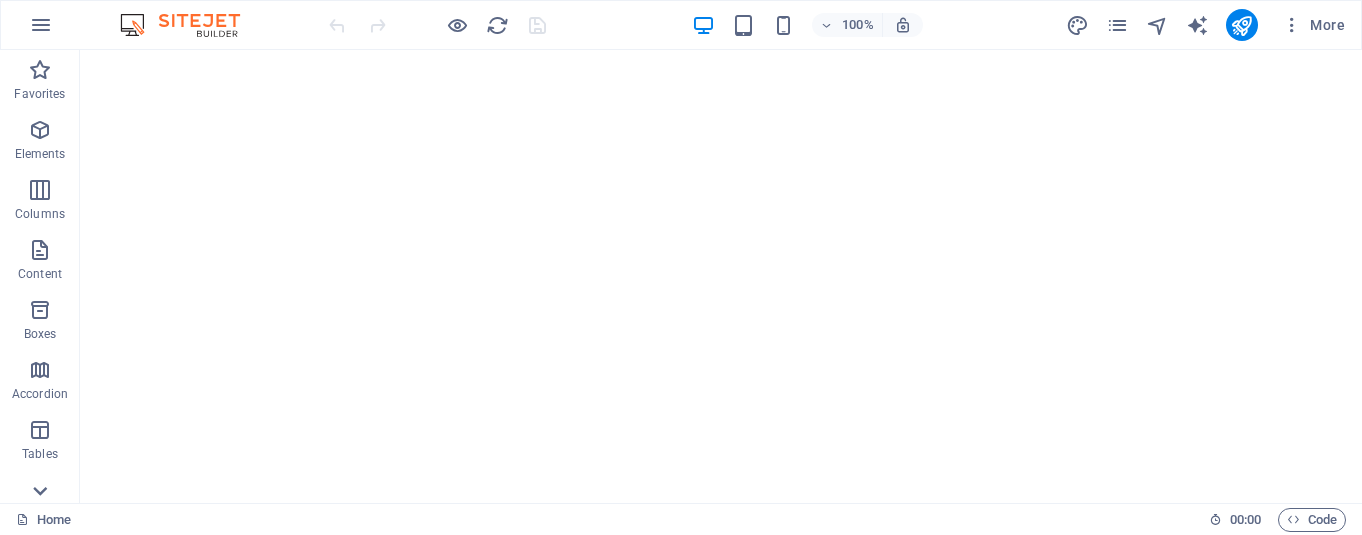 click 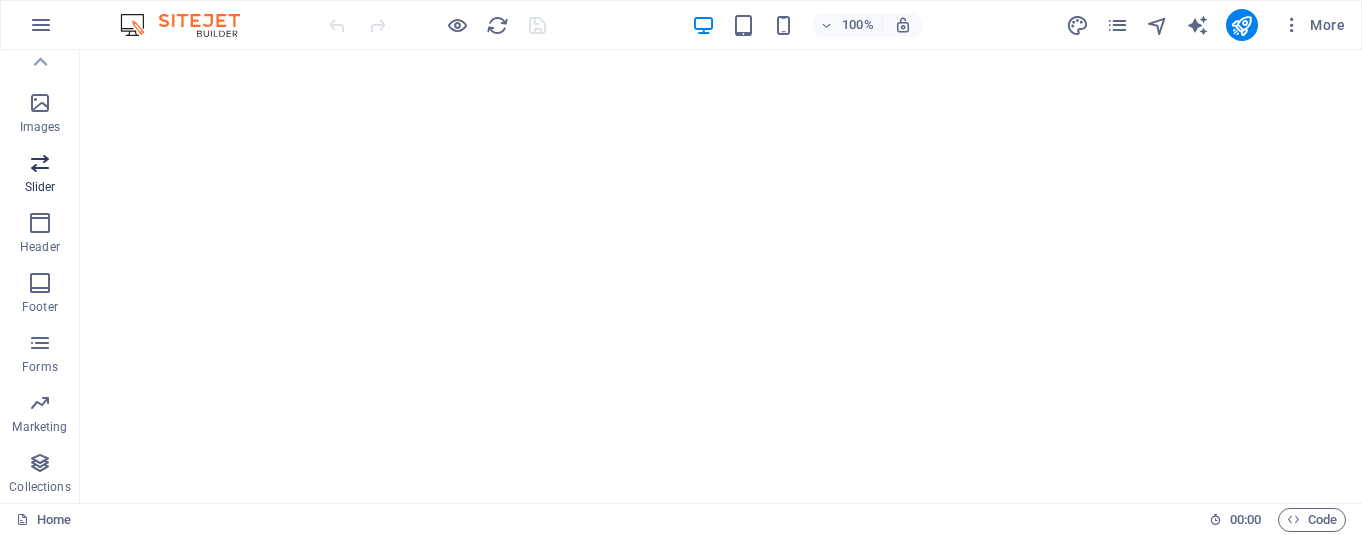 scroll, scrollTop: 0, scrollLeft: 0, axis: both 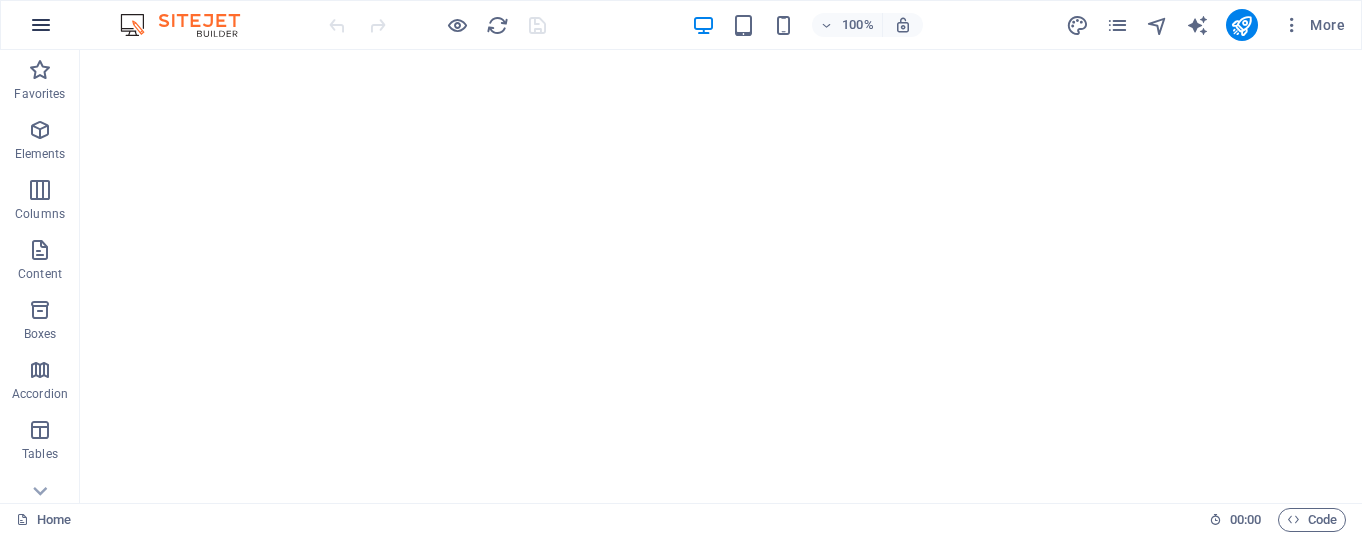 click at bounding box center (41, 25) 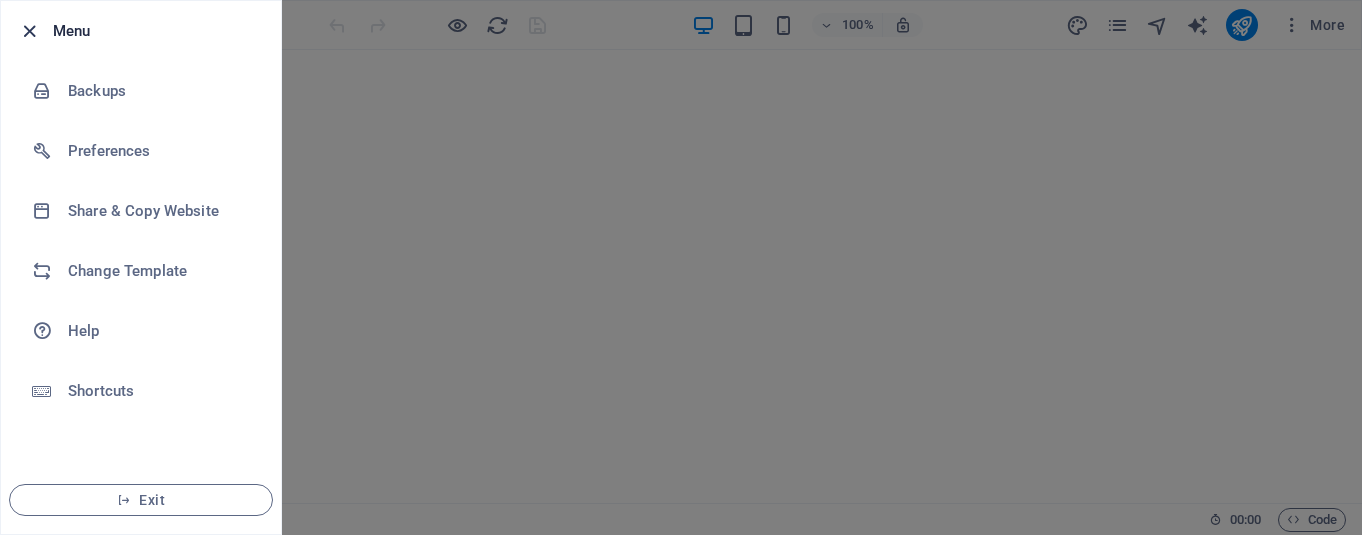 click at bounding box center (29, 31) 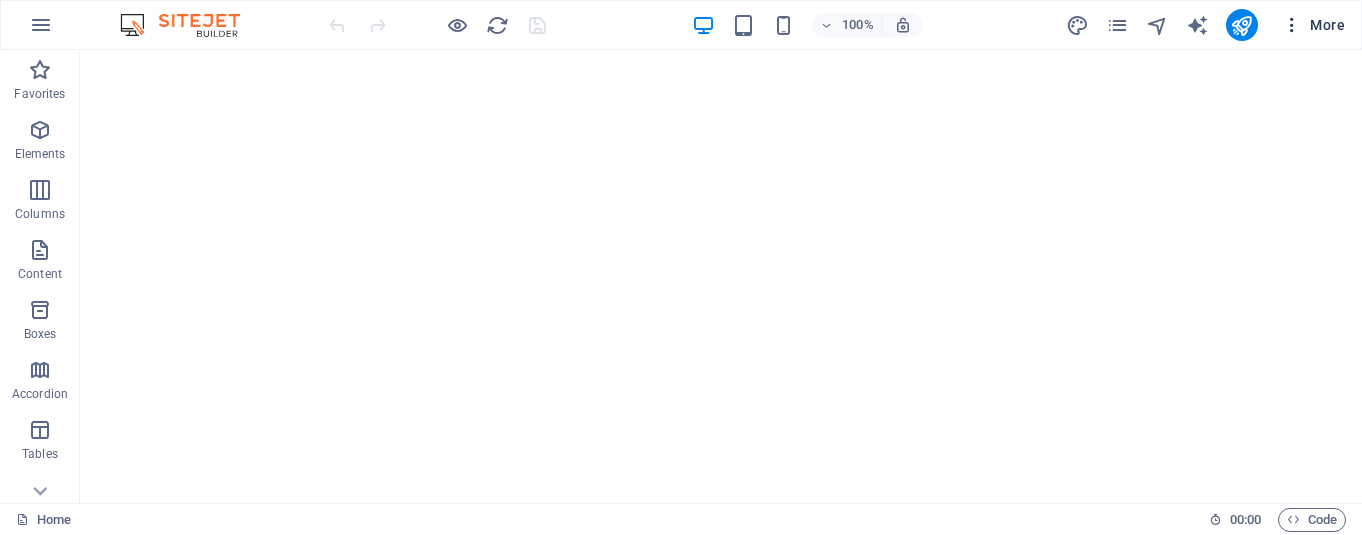 click on "More" at bounding box center (1313, 25) 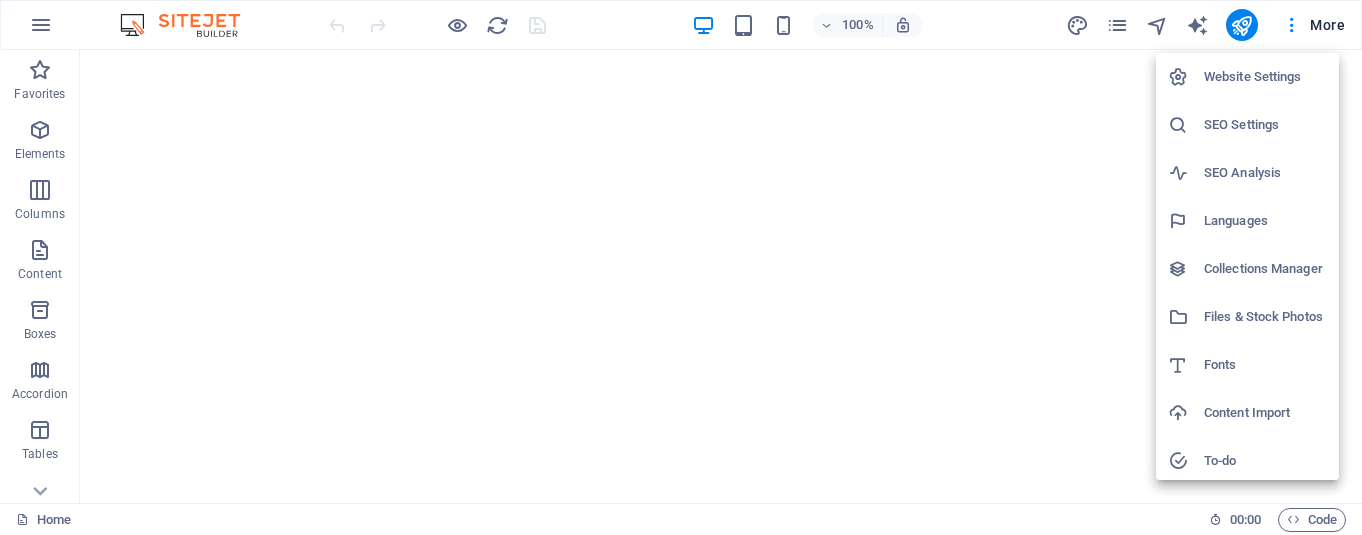 click at bounding box center [681, 267] 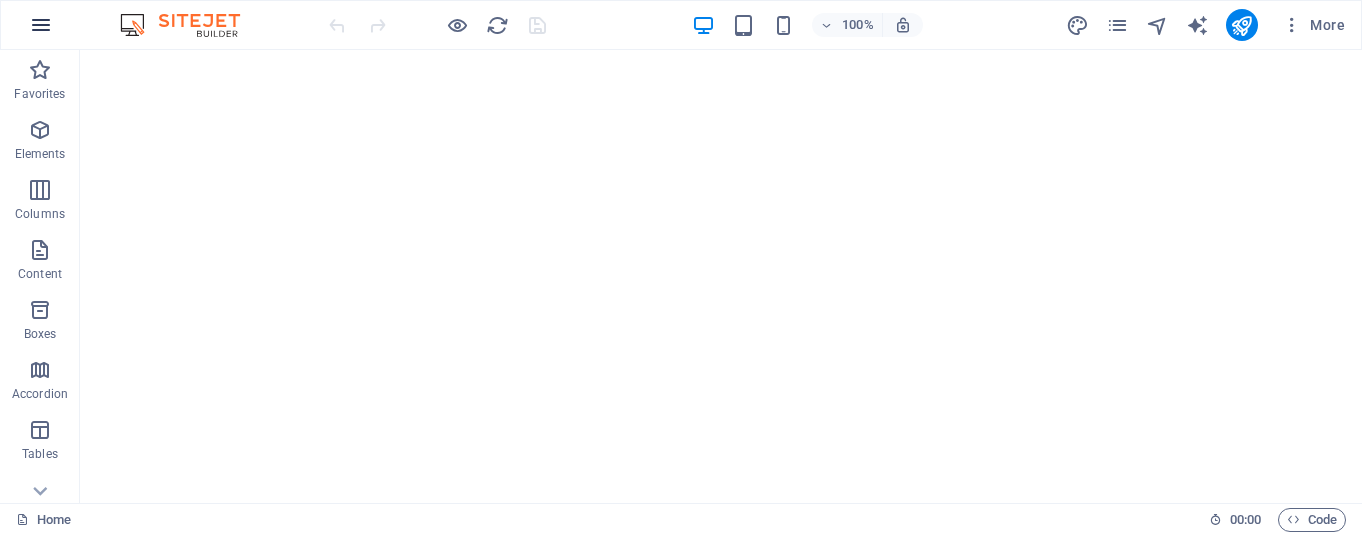 click at bounding box center (41, 25) 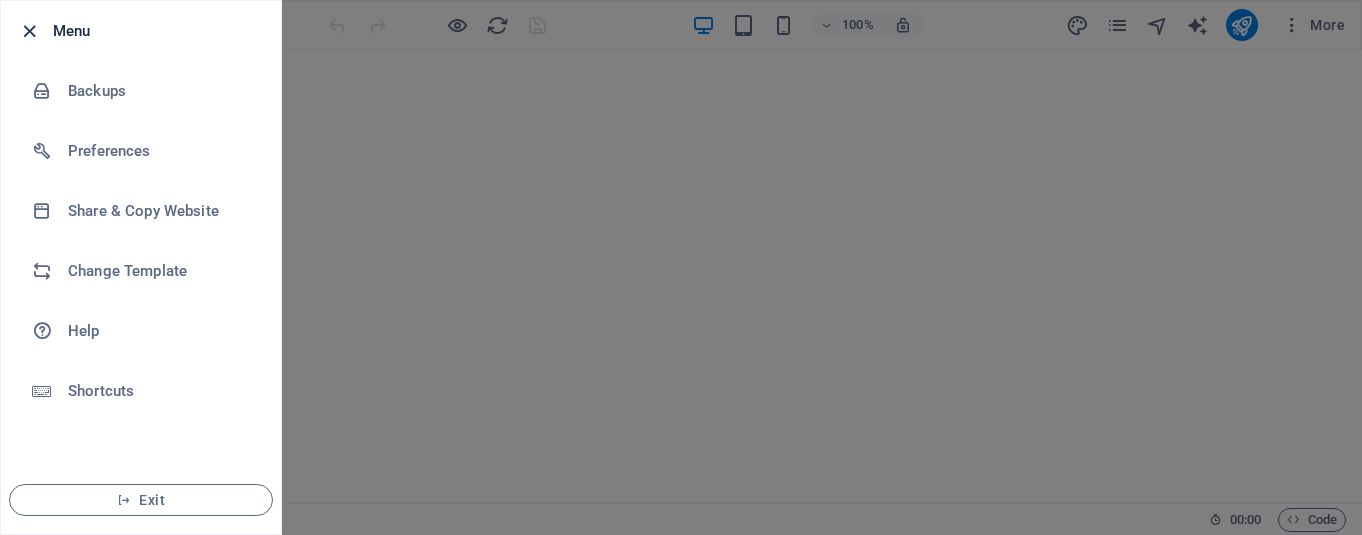 click at bounding box center [29, 31] 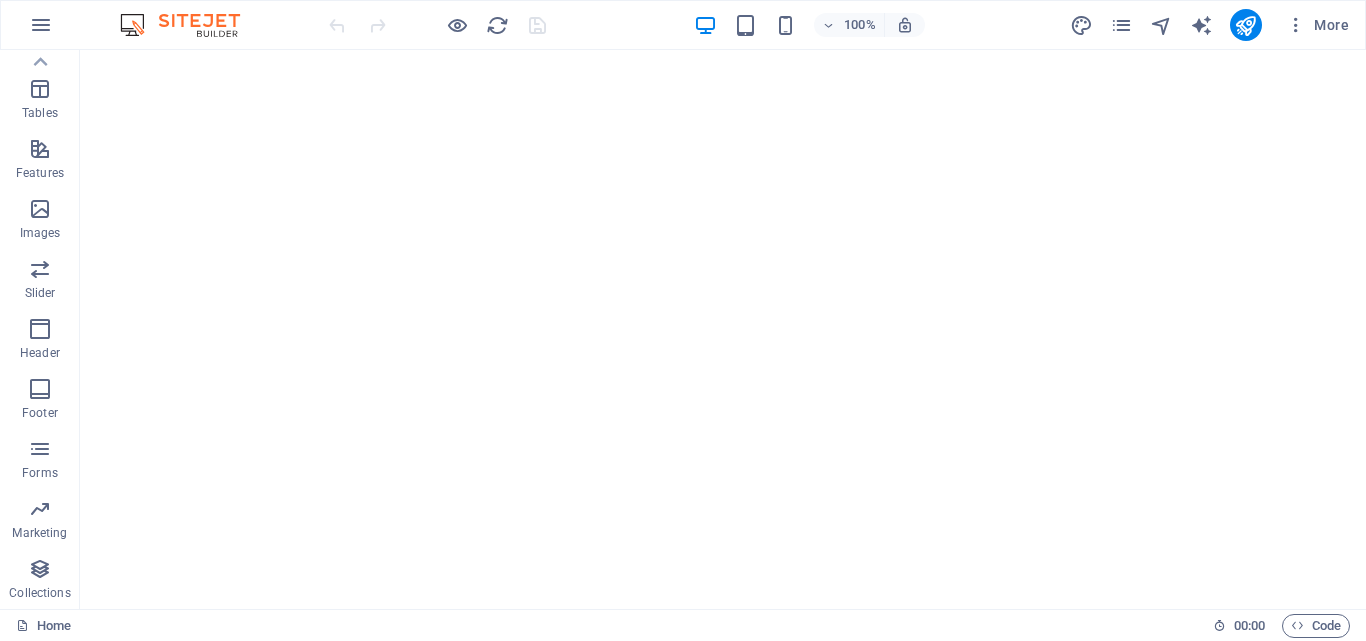 scroll, scrollTop: 341, scrollLeft: 0, axis: vertical 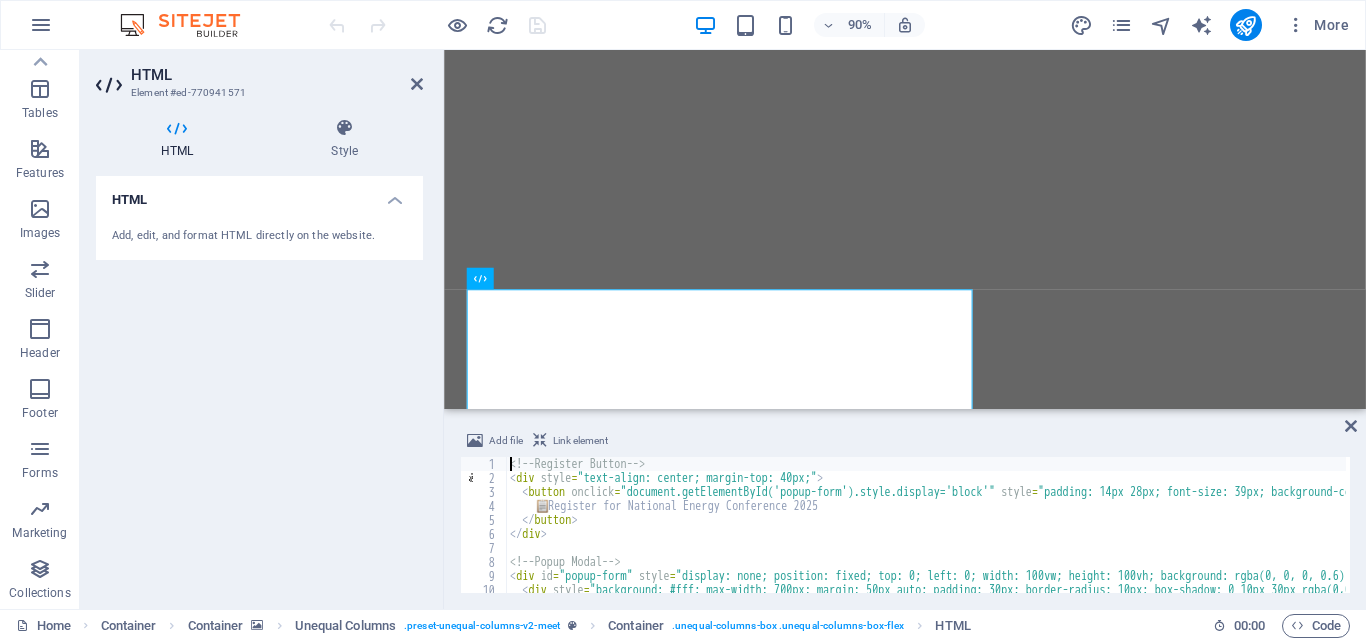 drag, startPoint x: 429, startPoint y: 522, endPoint x: 318, endPoint y: 518, distance: 111.07205 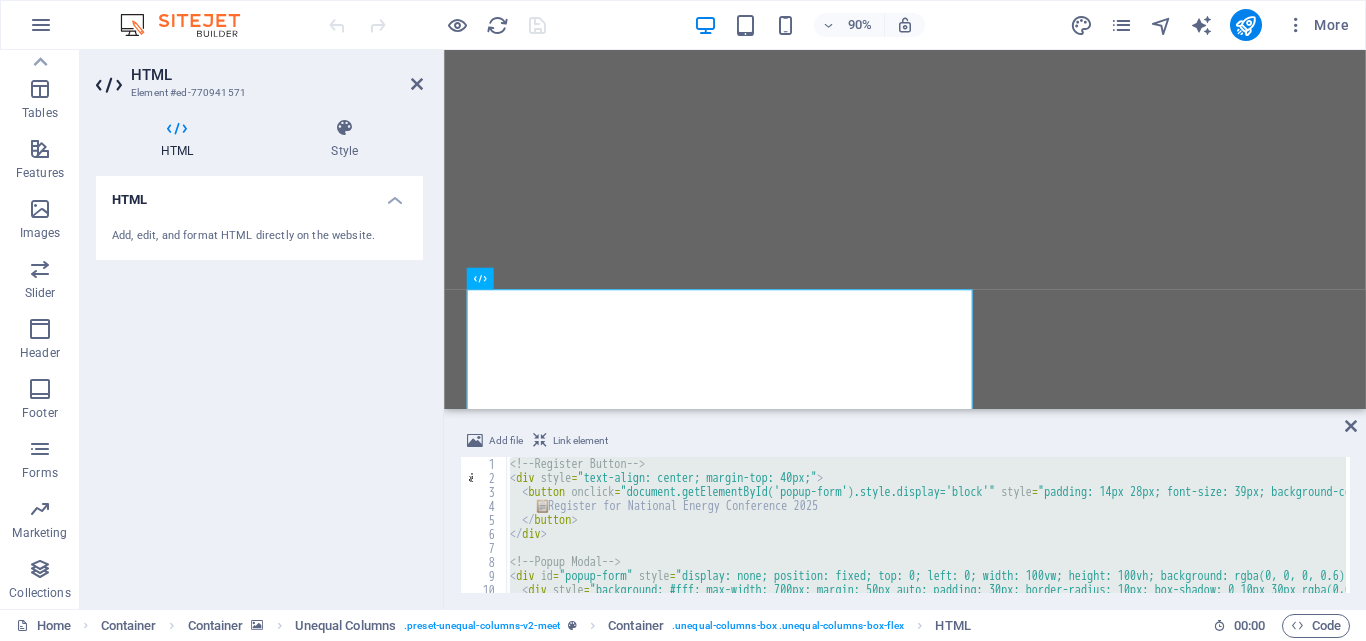 click on "<!--  Register Button  --> < div   style = "text-align: center; margin-top: 40px;" >    < button   onclick = "document.getElementById('popup-form').style.display='block'"   style = "padding: 14px 28px; font-size: 39px; background-color: #ffcb05; color: #000; border: none; border-radius: 8px; cursor: pointer;" >      📋  Register for National Energy Conference 2025    </ button > </ div > <!--  Popup Modal  --> < div   id = "popup-form"   style = "display: none; position: fixed; top: 0; left: 0; width: 100vw; height: 100vh; background: rgba(0, 0, 0, 0.6); z-index: 9999; overflow-y: auto;" >    < div   style = "background: #fff; max-width: 700px; margin: 50px auto; padding: 30px; border-radius: 10px; box-shadow: 0 10px 30px rgba(0,0,0,0.1); position: relative; font-family: 'Segoe UI', sans-serif;" >" at bounding box center [926, 525] 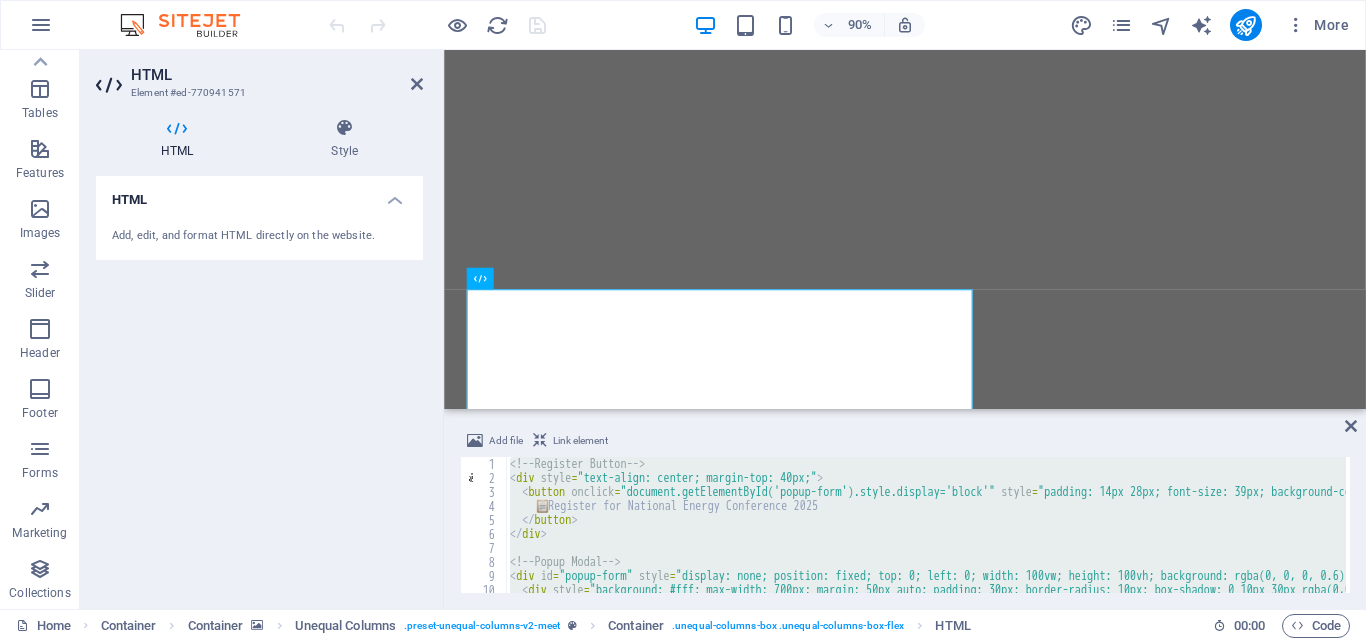 paste 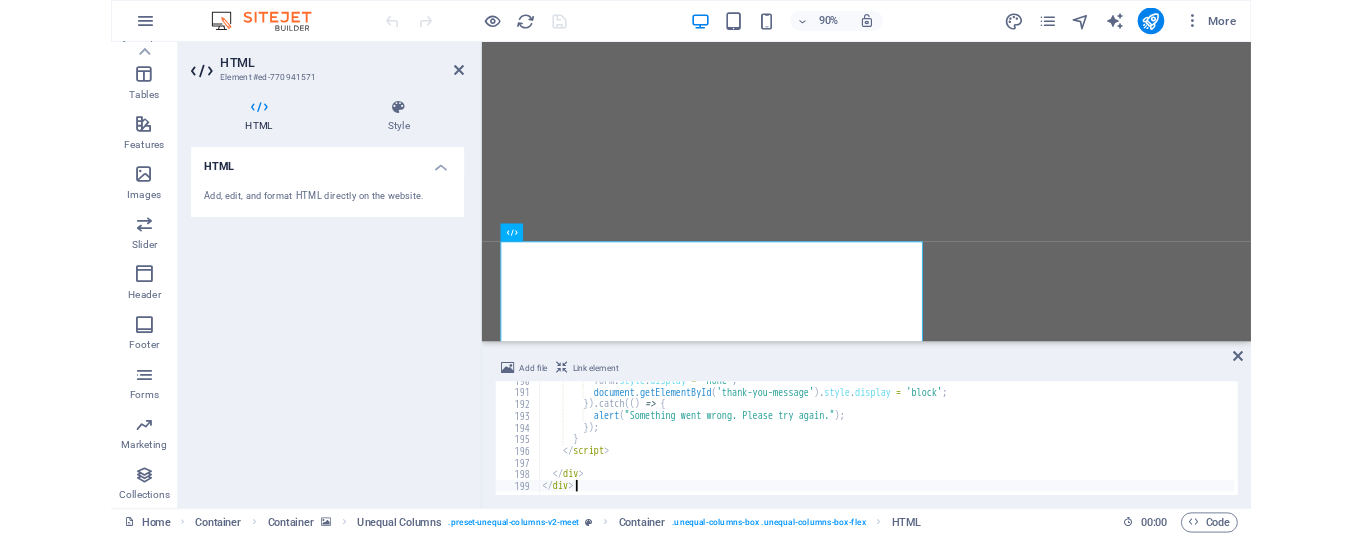 scroll, scrollTop: 2654, scrollLeft: 0, axis: vertical 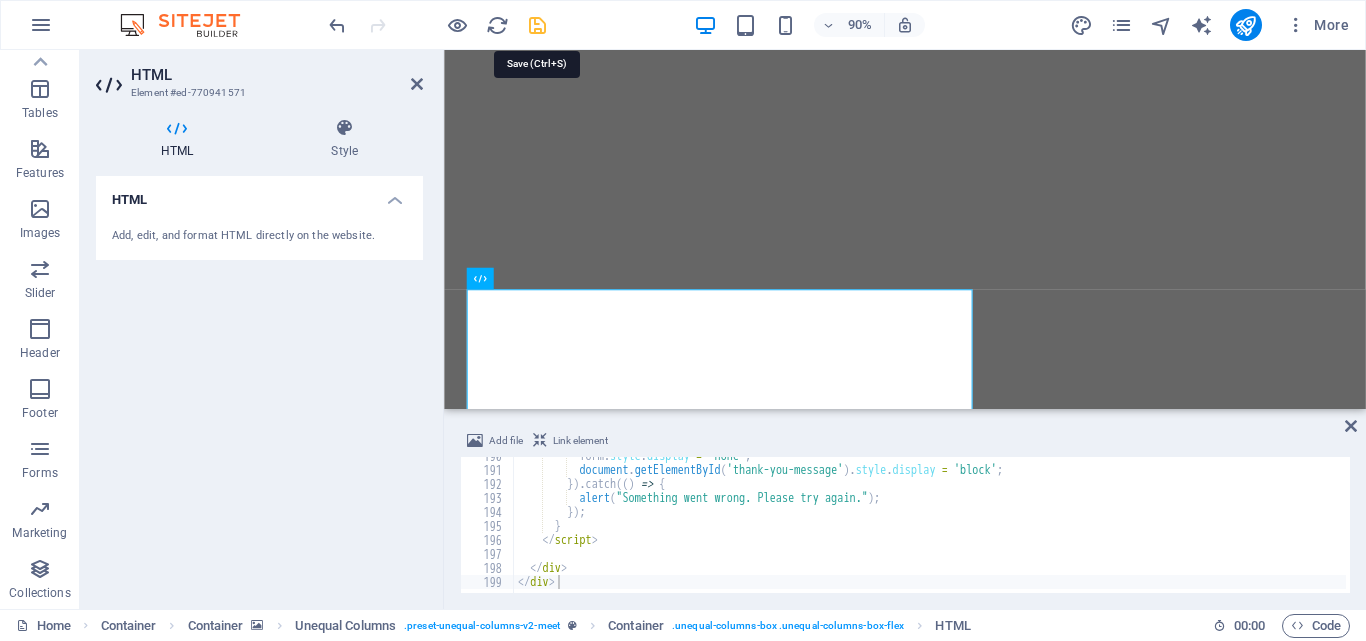 click at bounding box center [537, 25] 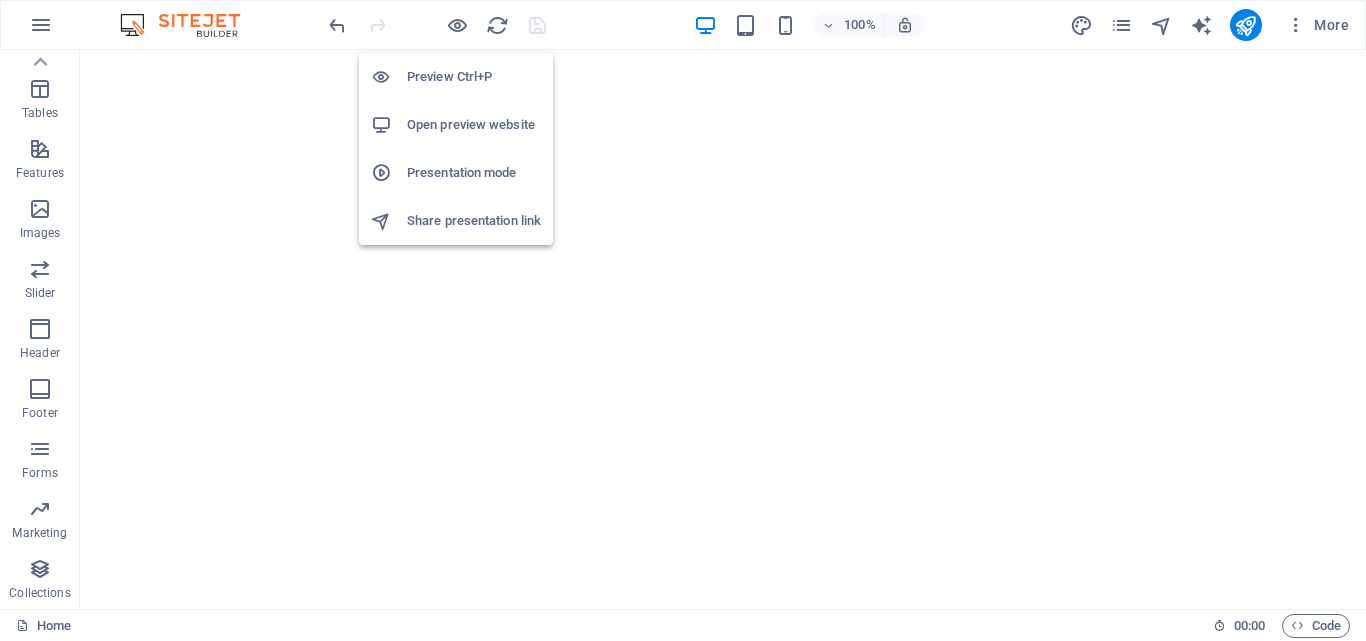 click on "Preview Ctrl+P" at bounding box center (474, 77) 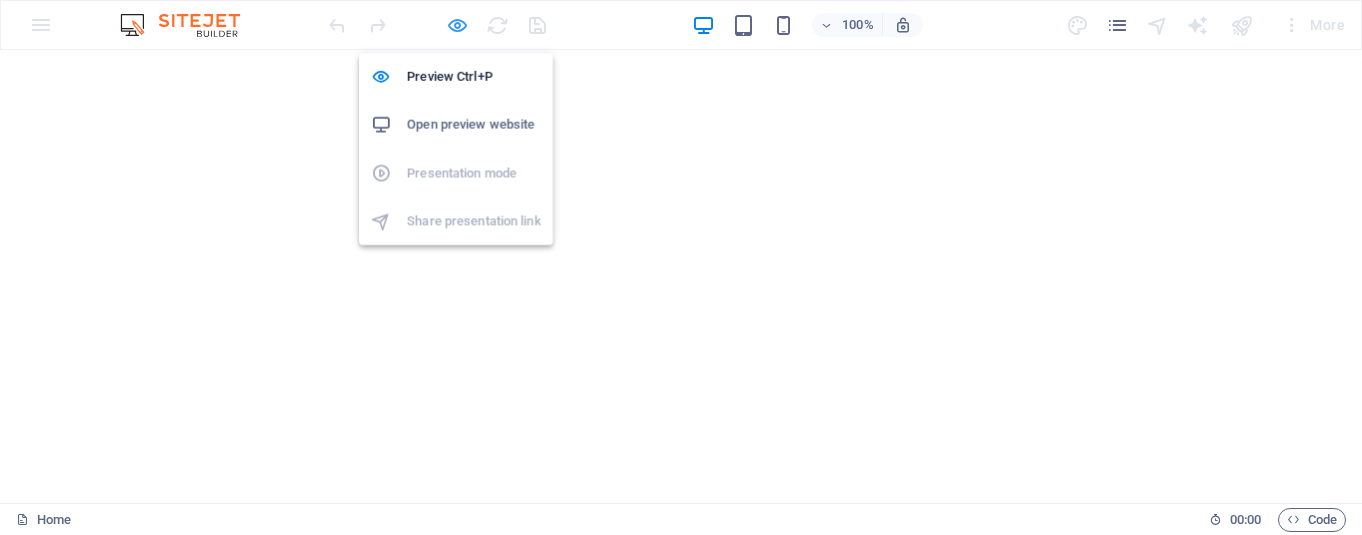 click at bounding box center [457, 25] 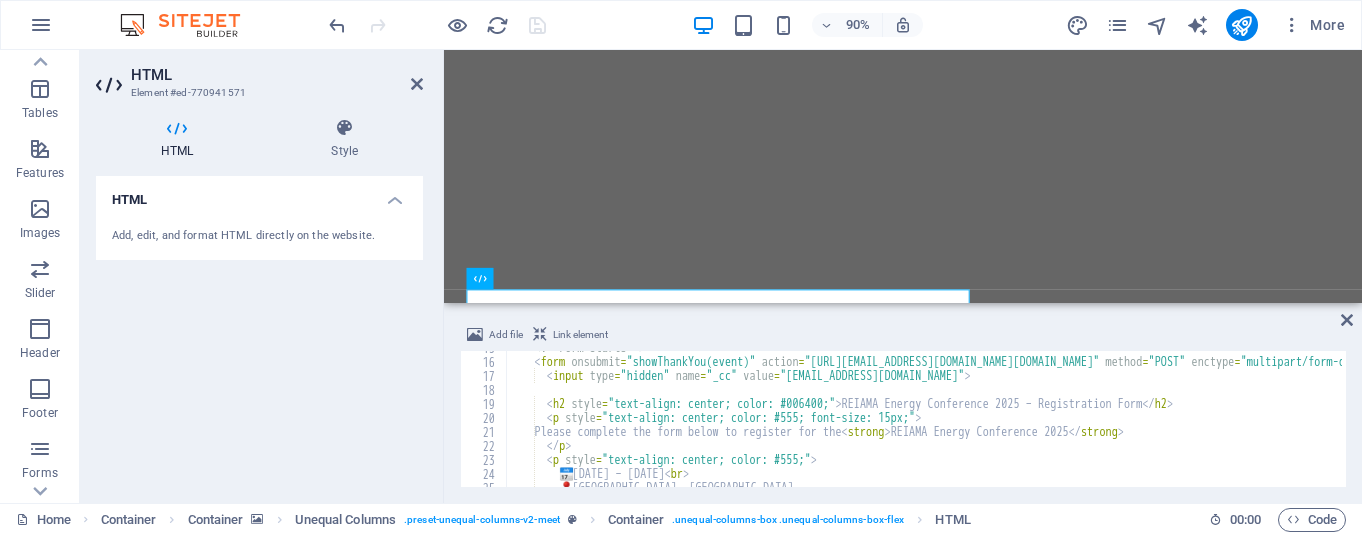scroll, scrollTop: 0, scrollLeft: 0, axis: both 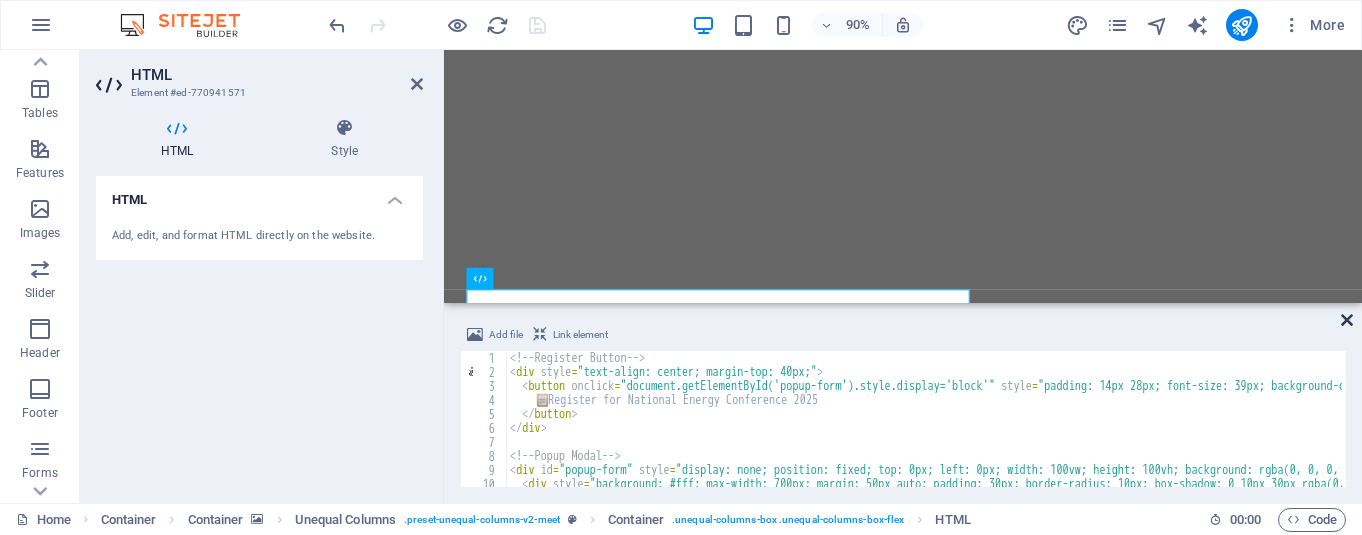 click at bounding box center (1347, 320) 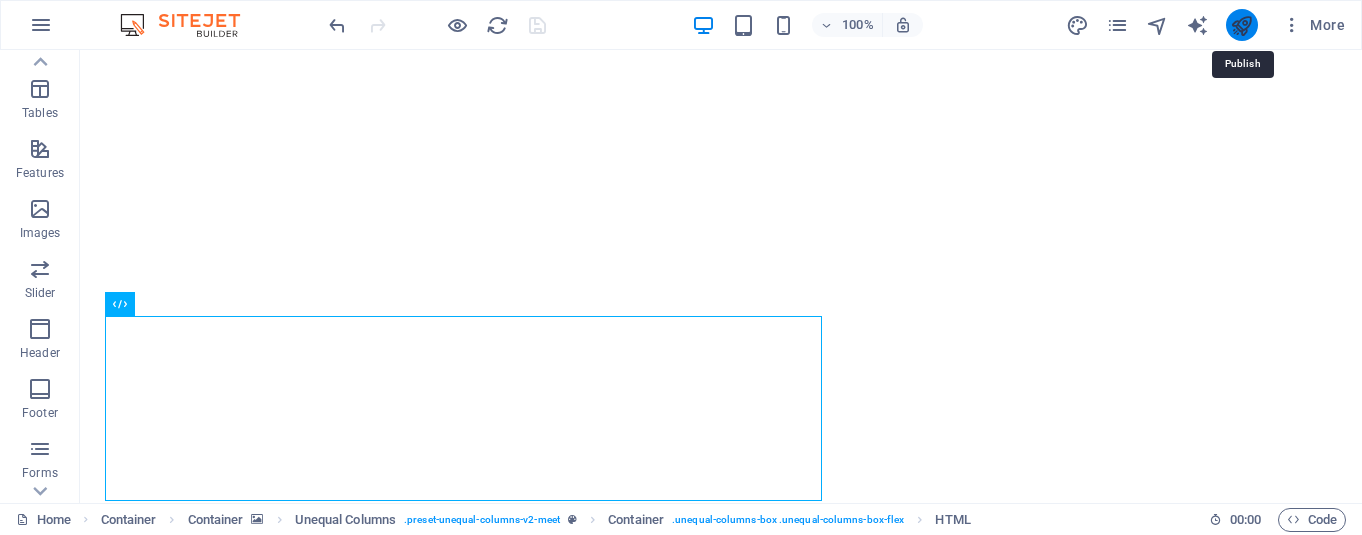 click at bounding box center (1241, 25) 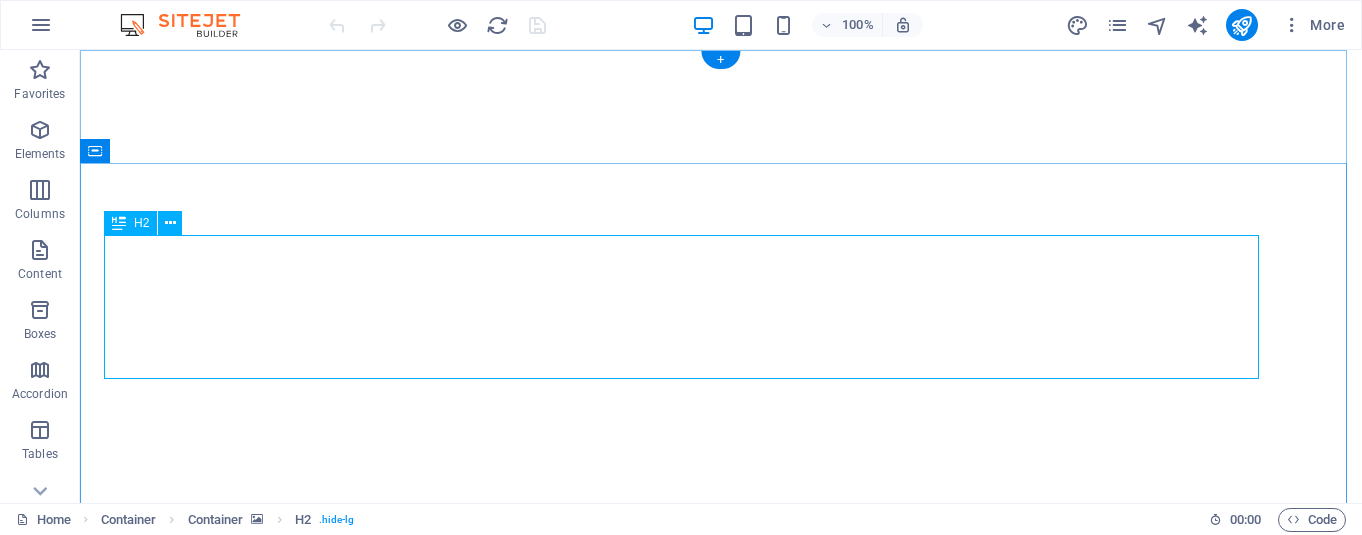 scroll, scrollTop: 0, scrollLeft: 0, axis: both 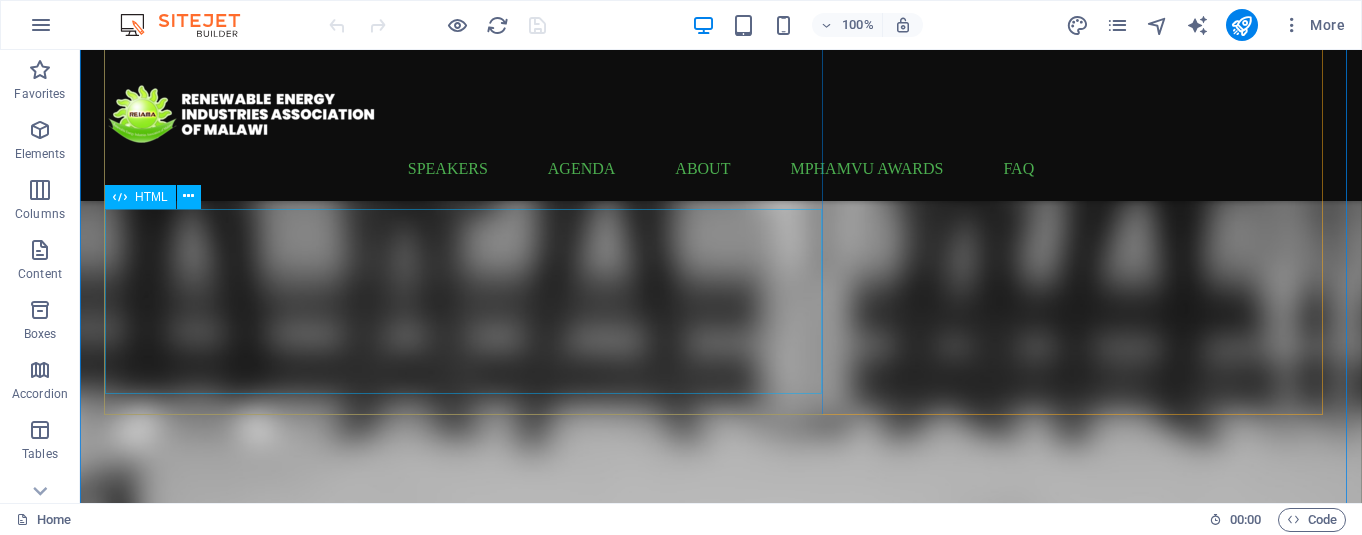 click on "📋 Register for National Energy Conference 2025
×
REIAMA Energy Conference 2025 – Registration Form
Please complete the form below to register for the  REIAMA Energy Conference 2025
📅 July 30 – August 1, 2025
📍 Sunbird Nkopola Lodge, Mangochi
Email Address*:
Full Name*:
Organization/Institution Name*:
Position/Designation*:
T-Shirt / Golf Shirt Size*:
Select shirt size
Small (S)
Medium (M)
Large (L)
Extra Large (XL)
XXL
Other
Dietary Preferences (Optional):
Special Needs or Assistance (Optional):
Capacity in Which You Are Attending*:
Capacity in Which You Are Attending
Facilitator / Speaker Self" at bounding box center [721, 1251] 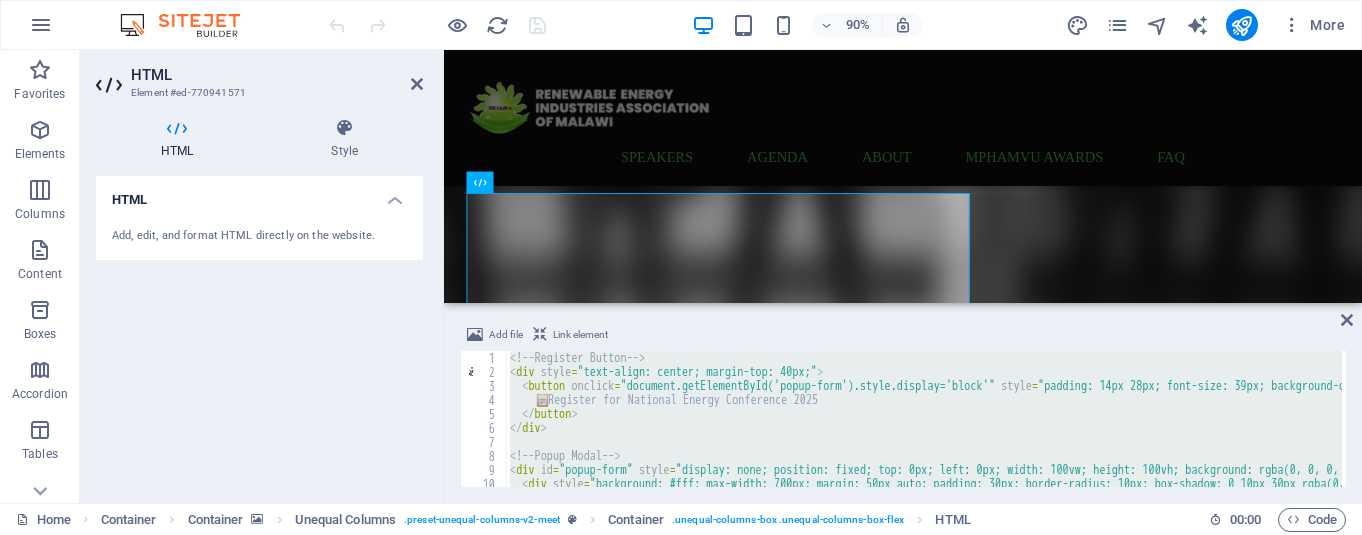 paste 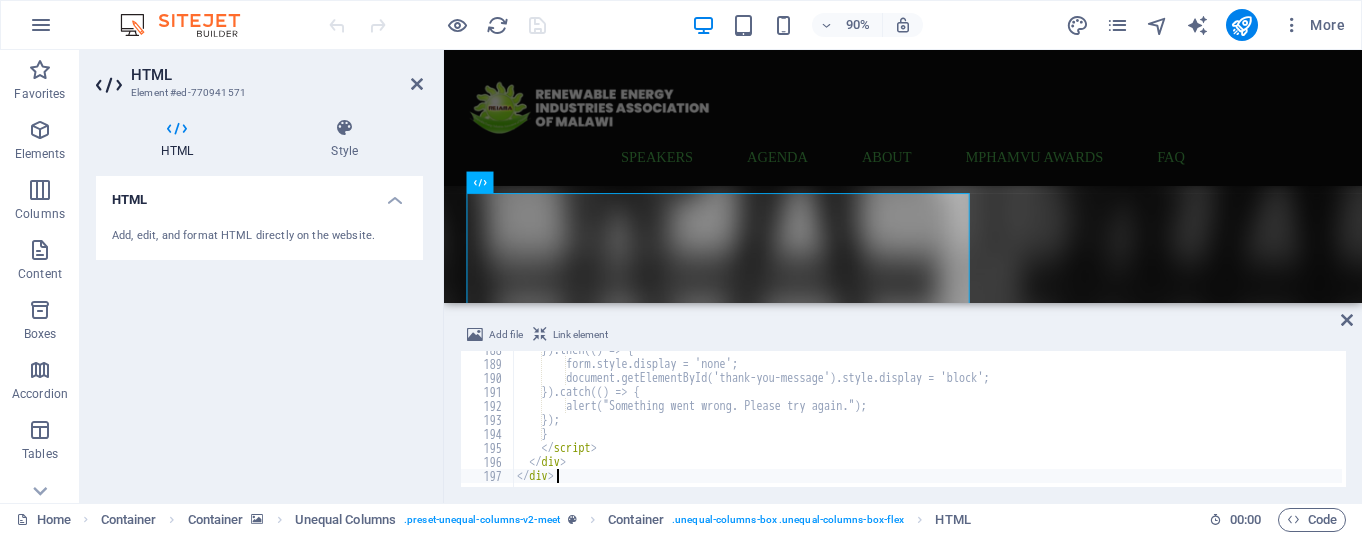 scroll, scrollTop: 2626, scrollLeft: 0, axis: vertical 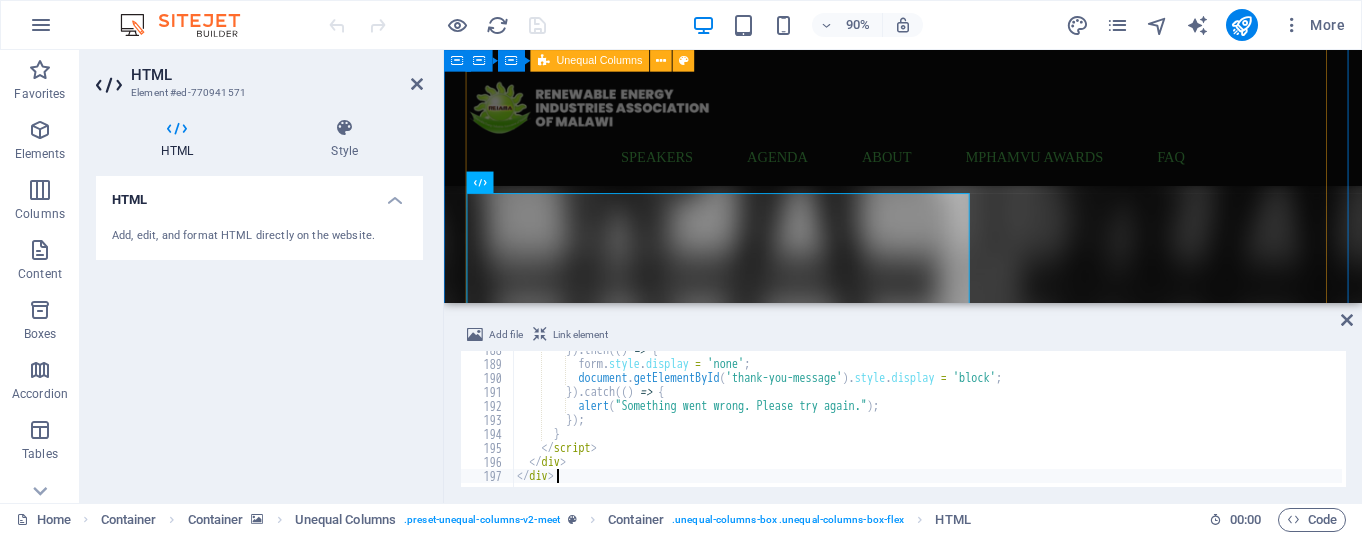 click on "​​​​​​ National Energy Conference 2025
📋 Register for National Energy Conference 2025
×
REIAMA Energy Conference 2025 – Registration Form
Please complete the form below to register for the  REIAMA Energy Conference 2025
📅 July 30 – August 1, 2025
📍 Sunbird Nkopola Lodge, Mangochi
Email Address*:
Full Name*:
Organization/Institution Name*:
Position/Designation*:
T-Shirt / Golf Shirt Size*:
Select shirt size
Small (S)
Medium (M)
Large (L)
Extra Large (XL)
XXL
Other
Dietary Preferences (Optional):
Special Needs or Assistance (Optional):
Capacity in Which You Are Attending*:
Capacity in Which You Are Attending" at bounding box center (954, 1943) 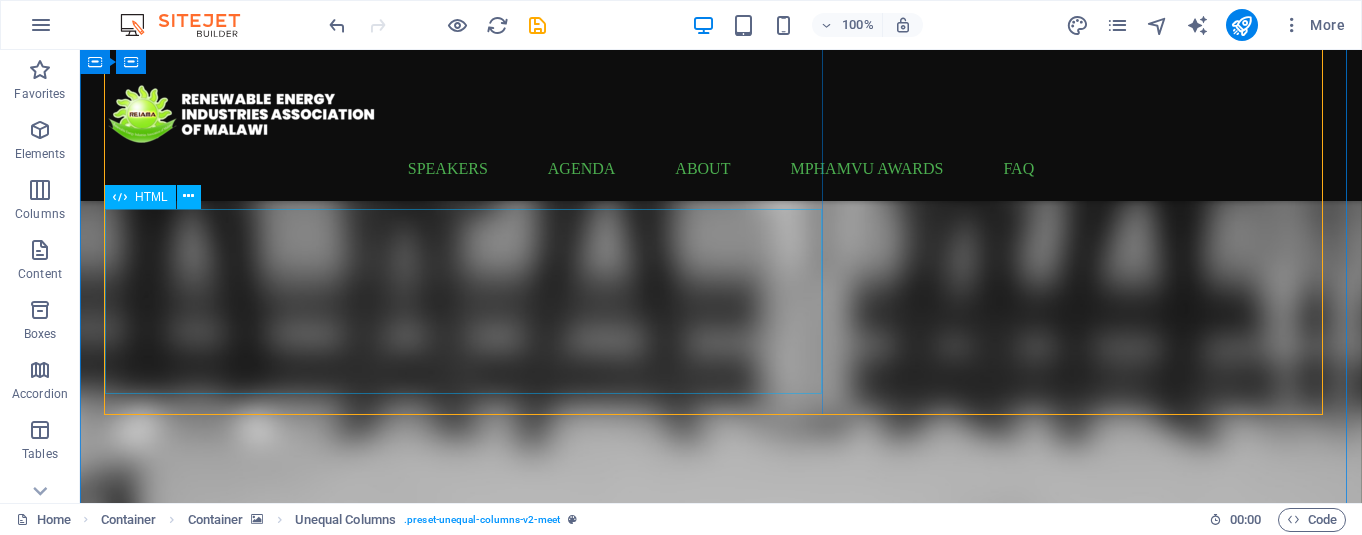 click on "📋 Register for National Energy Conference 2025
×
REIAMA Energy Conference 2025 – Registration Form
Please complete the form below to register for the  REIAMA Energy Conference 2025
📅 July 30 – August 1, 2025
📍 Sunbird Nkopola Lodge, Mangochi
Email Address*:
Full Name*:
Organization/Institution Name*:
Position/Designation*:
T-Shirt / Golf Shirt Size*:
Select shirt size
Small (S)
Medium (M)
Large (L)
Extra Large (XL)
XXL
Other
Dietary Preferences (Optional):
Special Needs or Assistance (Optional):
Capacity in Which You Are Attending*:
Capacity in Which You Are Attending
Facilitator / Speaker
Exhibitor Delegate" at bounding box center (721, 1251) 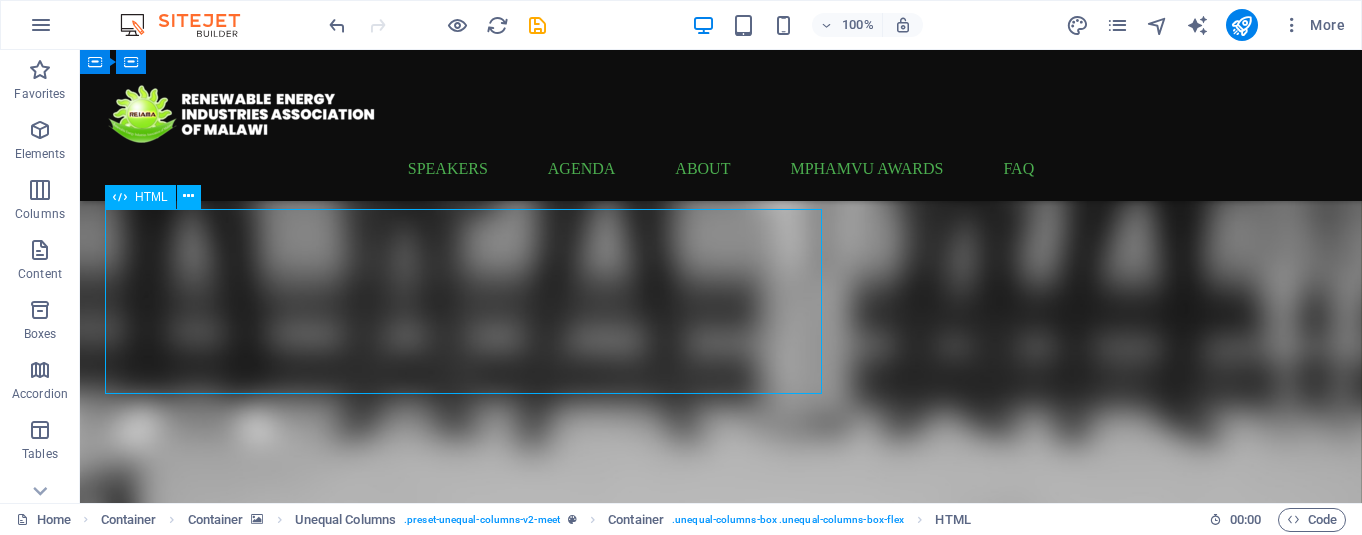 click on "📋 Register for National Energy Conference 2025
×
REIAMA Energy Conference 2025 – Registration Form
Please complete the form below to register for the  REIAMA Energy Conference 2025
📅 July 30 – August 1, 2025
📍 Sunbird Nkopola Lodge, Mangochi
Email Address*:
Full Name*:
Organization/Institution Name*:
Position/Designation*:
T-Shirt / Golf Shirt Size*:
Select shirt size
Small (S)
Medium (M)
Large (L)
Extra Large (XL)
XXL
Other
Dietary Preferences (Optional):
Special Needs or Assistance (Optional):
Capacity in Which You Are Attending*:
Capacity in Which You Are Attending
Facilitator / Speaker
Exhibitor Delegate" at bounding box center (721, 1251) 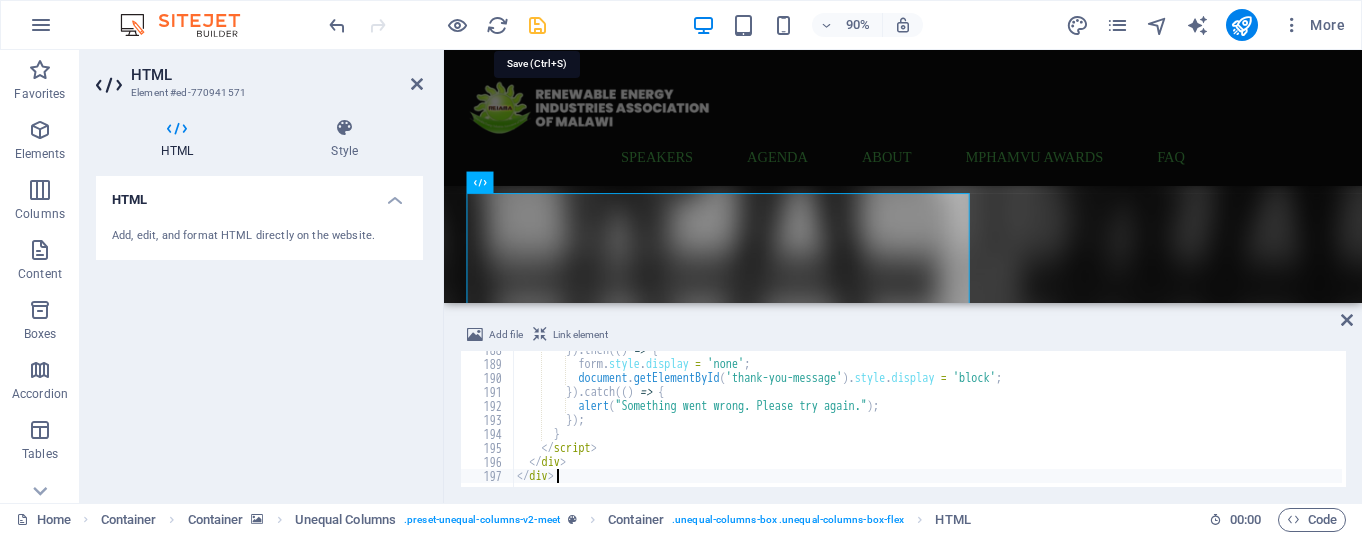 click at bounding box center (537, 25) 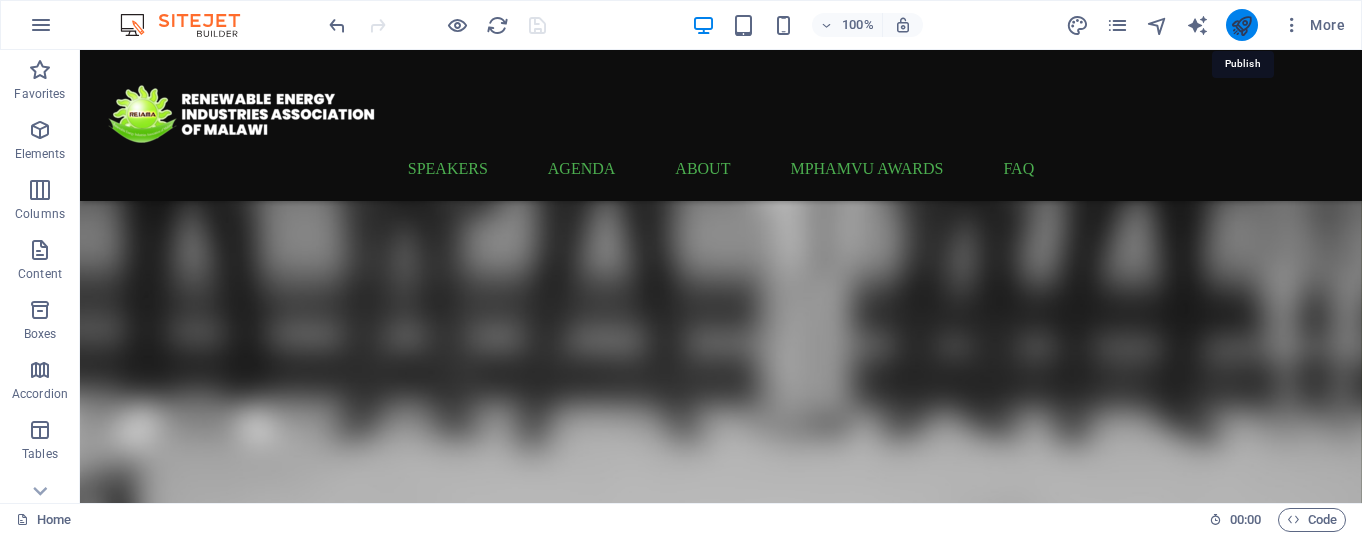 click at bounding box center (1241, 25) 